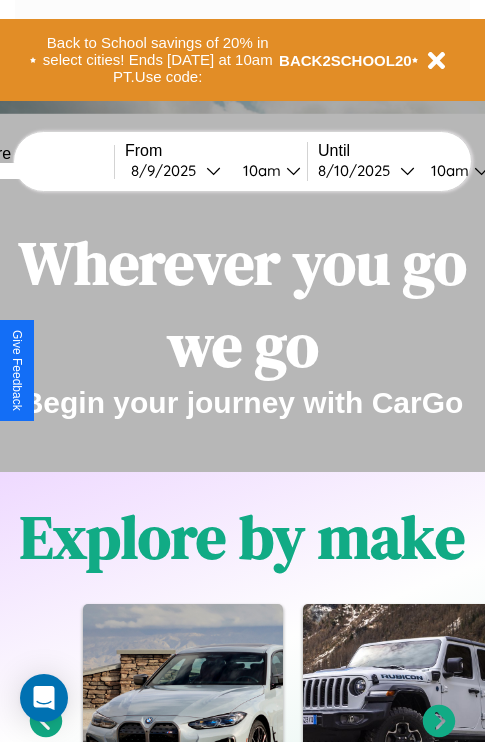 scroll, scrollTop: 0, scrollLeft: 0, axis: both 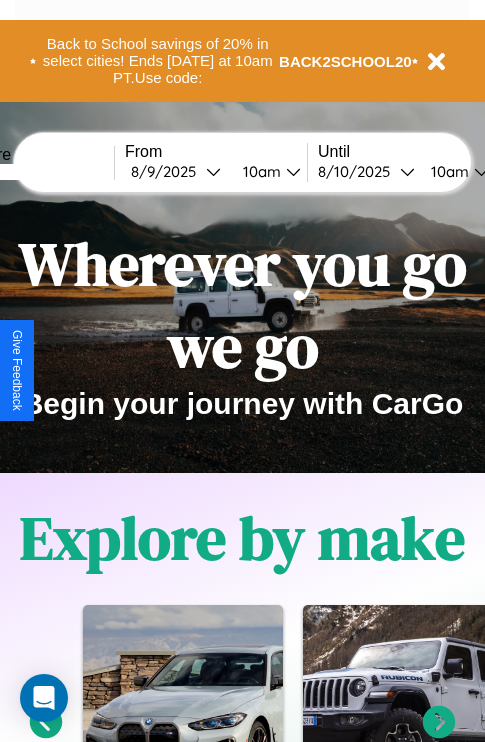 click at bounding box center (39, 172) 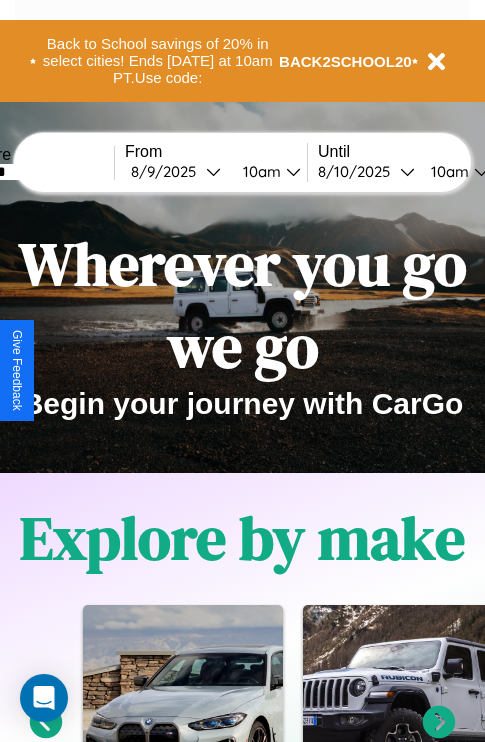 type on "*******" 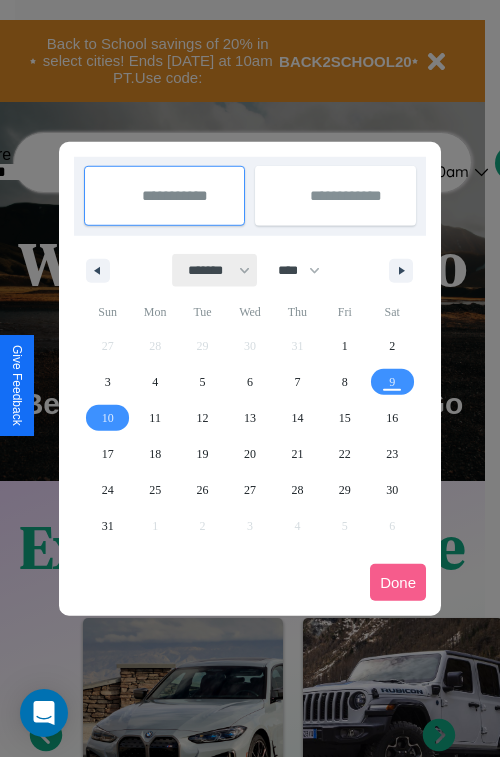 click on "******* ******** ***** ***** *** **** **** ****** ********* ******* ******** ********" at bounding box center [215, 270] 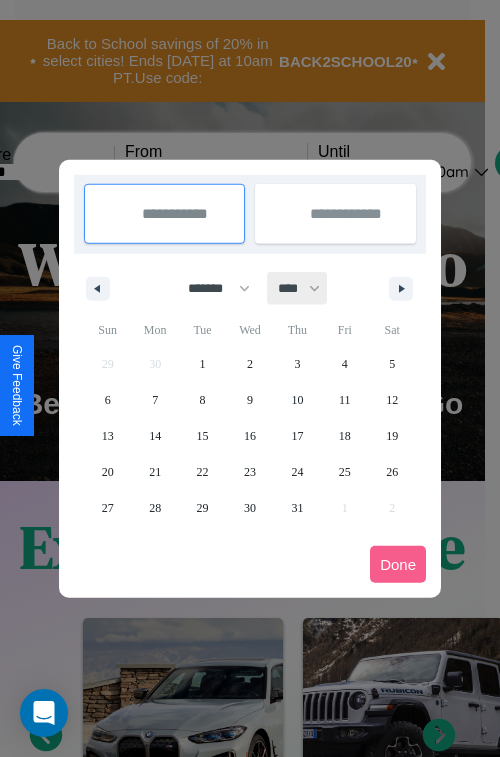 click on "**** **** **** **** **** **** **** **** **** **** **** **** **** **** **** **** **** **** **** **** **** **** **** **** **** **** **** **** **** **** **** **** **** **** **** **** **** **** **** **** **** **** **** **** **** **** **** **** **** **** **** **** **** **** **** **** **** **** **** **** **** **** **** **** **** **** **** **** **** **** **** **** **** **** **** **** **** **** **** **** **** **** **** **** **** **** **** **** **** **** **** **** **** **** **** **** **** **** **** **** **** **** **** **** **** **** **** **** **** **** **** **** **** **** **** **** **** **** **** **** ****" at bounding box center (298, 288) 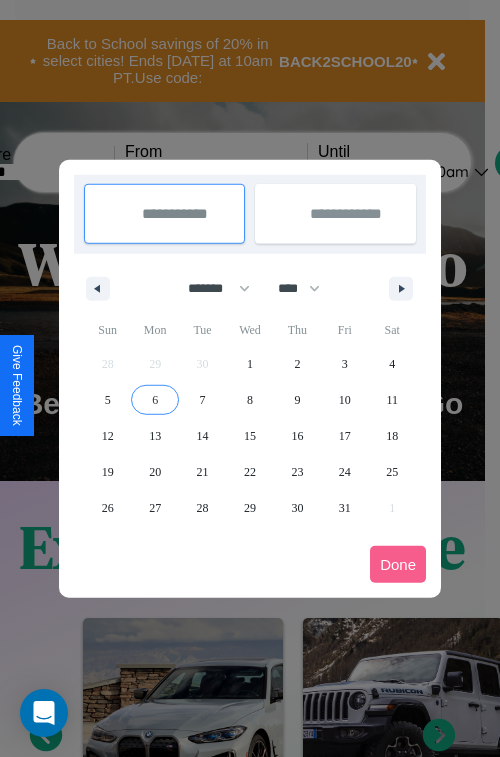 click on "6" at bounding box center (155, 400) 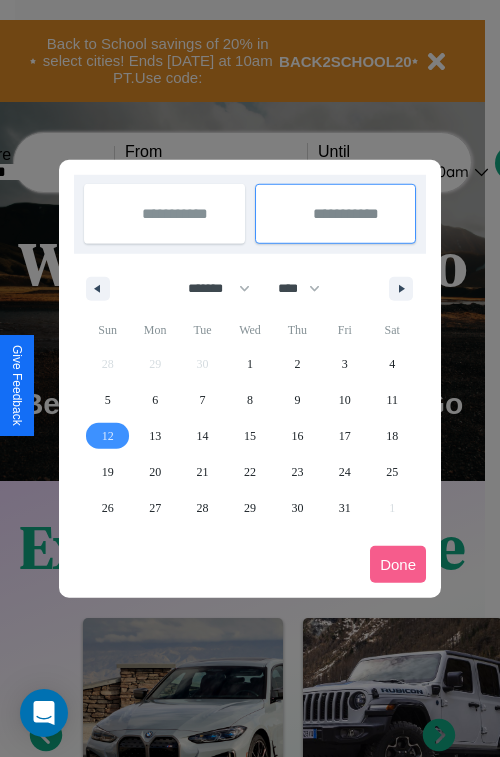 click on "12" at bounding box center (108, 436) 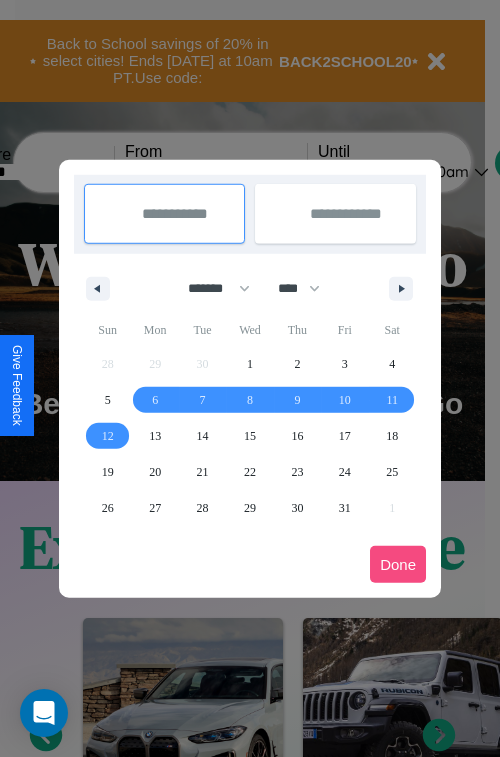 click on "Done" at bounding box center (398, 564) 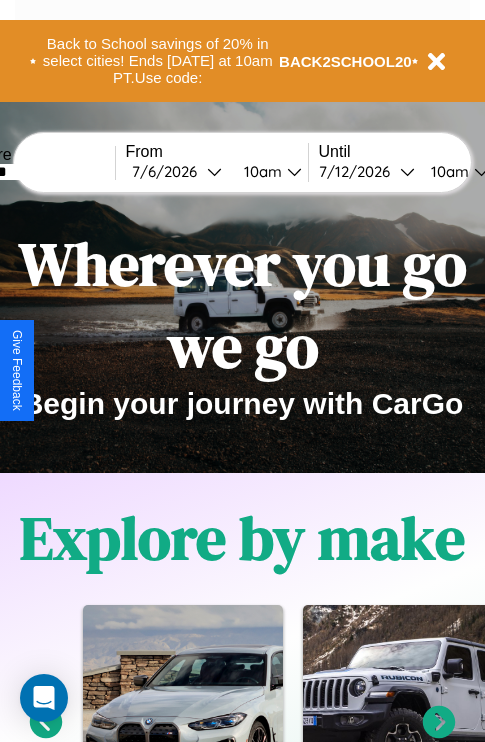 click on "10am" at bounding box center [260, 171] 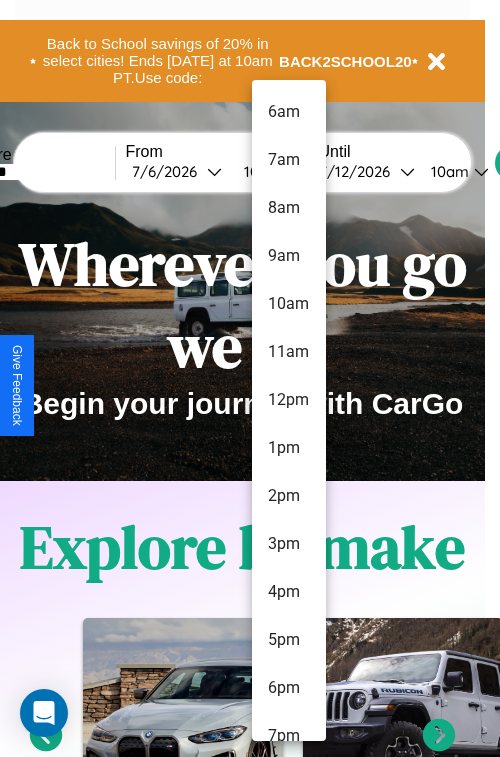 click on "4pm" at bounding box center (289, 592) 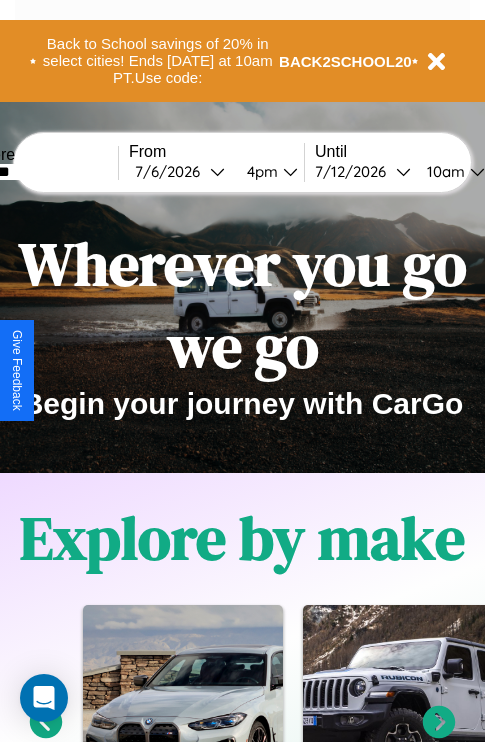 click on "10am" at bounding box center (443, 171) 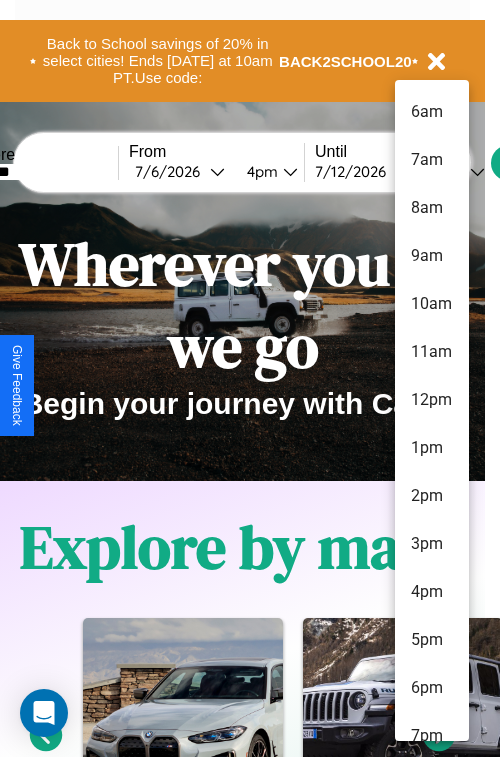 click on "9am" at bounding box center [432, 256] 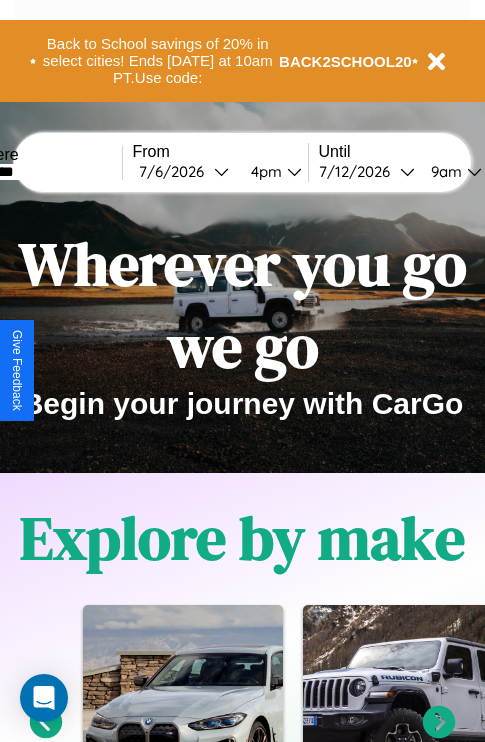 scroll, scrollTop: 0, scrollLeft: 64, axis: horizontal 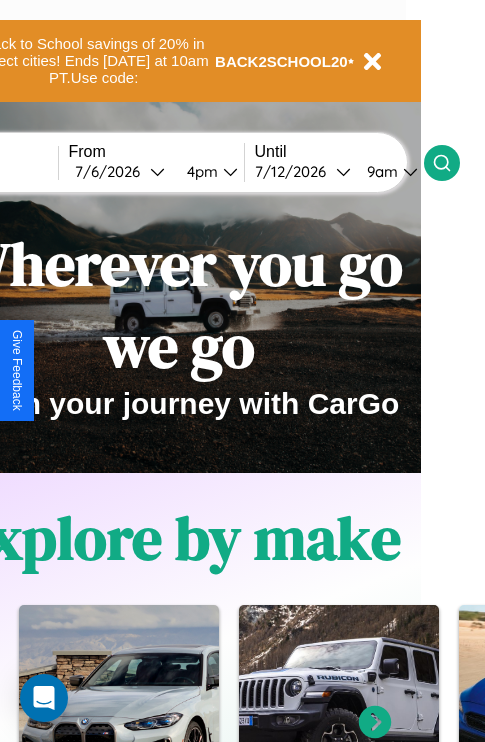 click 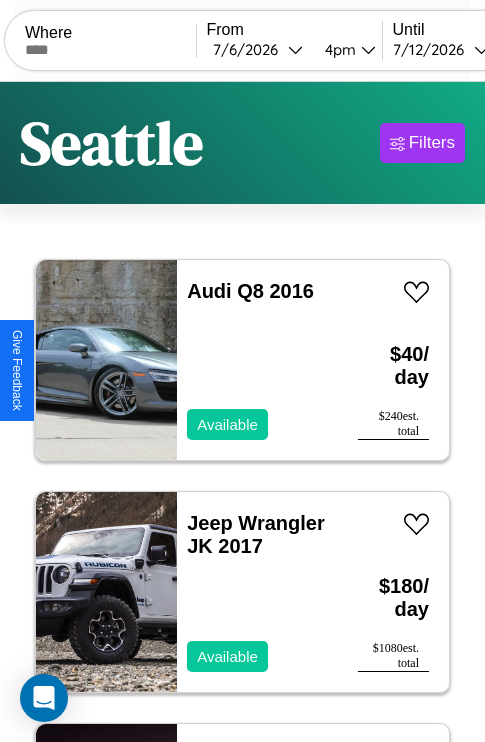 scroll, scrollTop: 95, scrollLeft: 0, axis: vertical 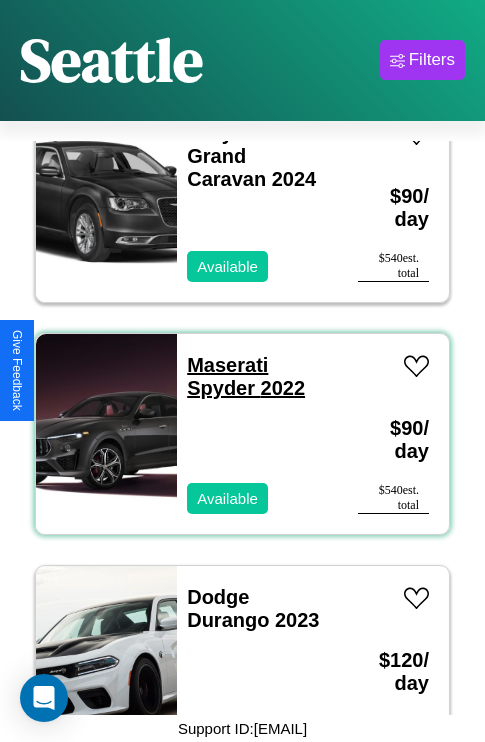 click on "Maserati   Spyder   2022" at bounding box center (246, 376) 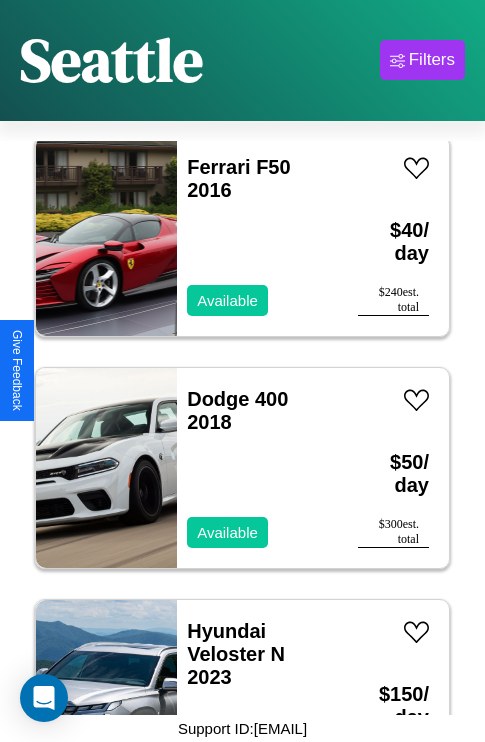 scroll, scrollTop: 8659, scrollLeft: 0, axis: vertical 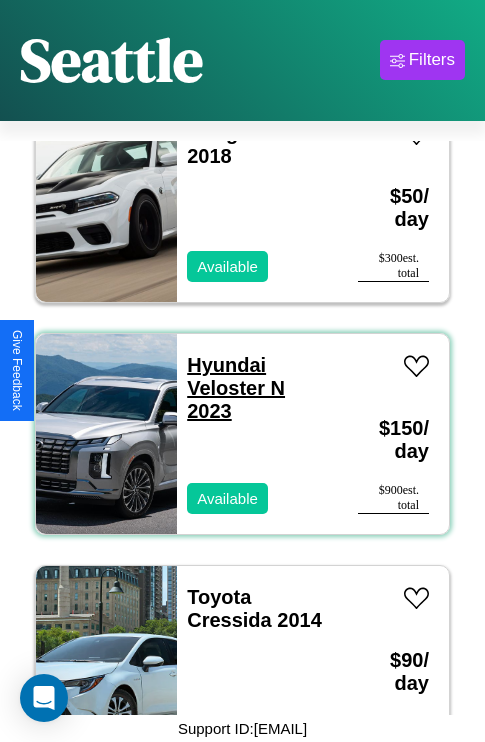 click on "Hyundai   Veloster N   2023" at bounding box center (236, 388) 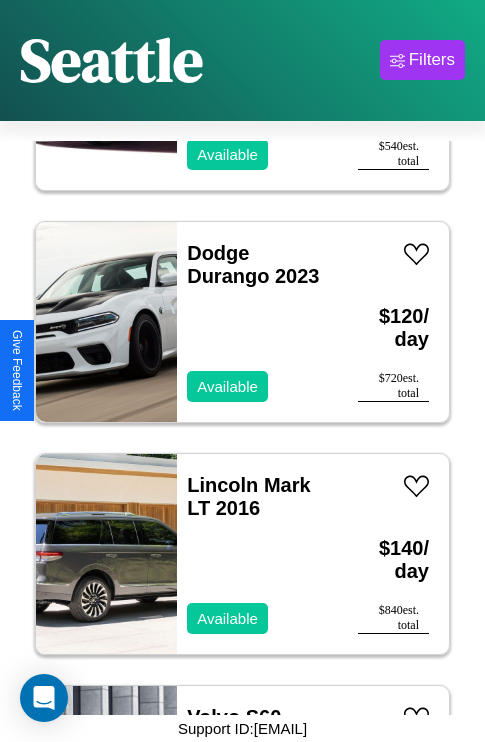 scroll, scrollTop: 2395, scrollLeft: 0, axis: vertical 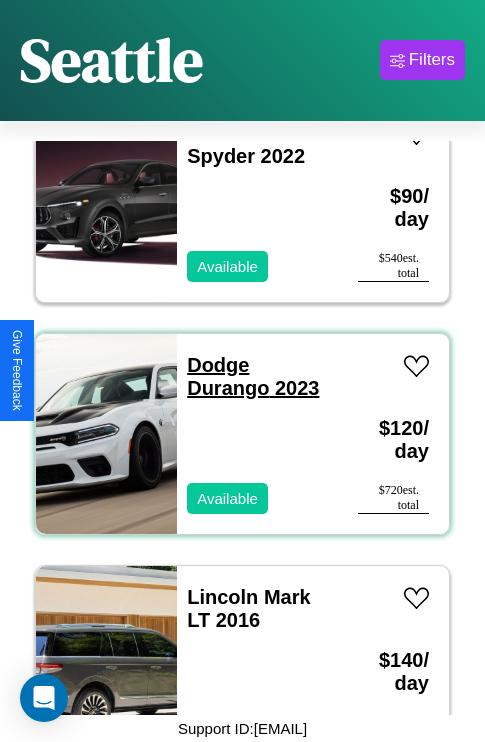 click on "Dodge   Durango   2023" at bounding box center (253, 376) 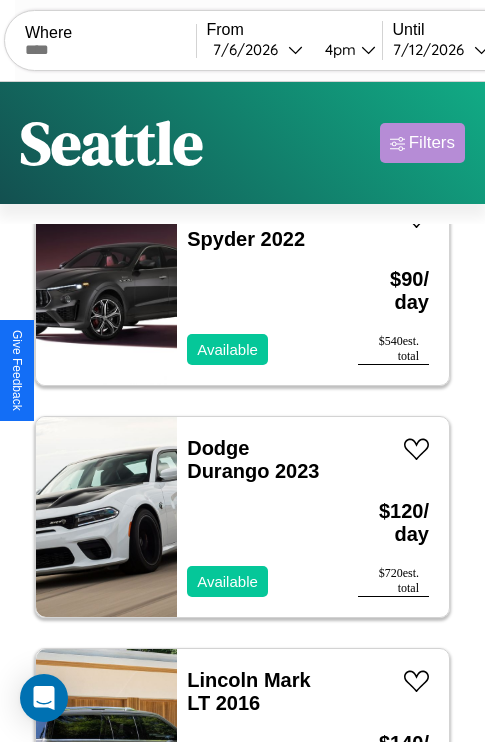 click on "Filters" at bounding box center [432, 143] 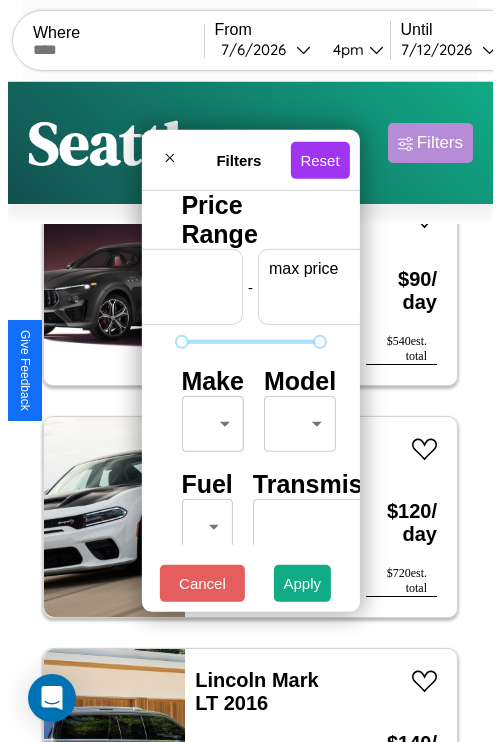 scroll, scrollTop: 0, scrollLeft: 124, axis: horizontal 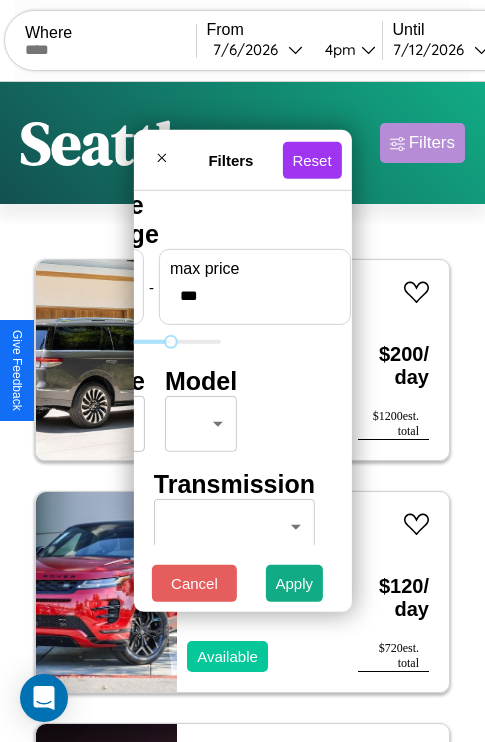 type on "***" 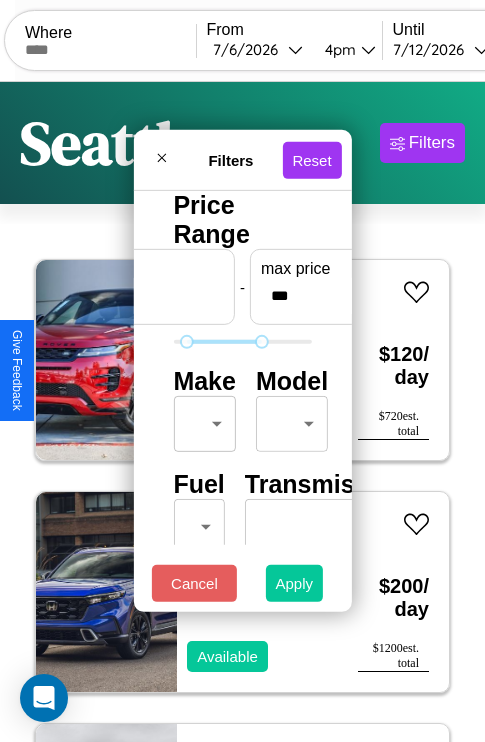 type on "**" 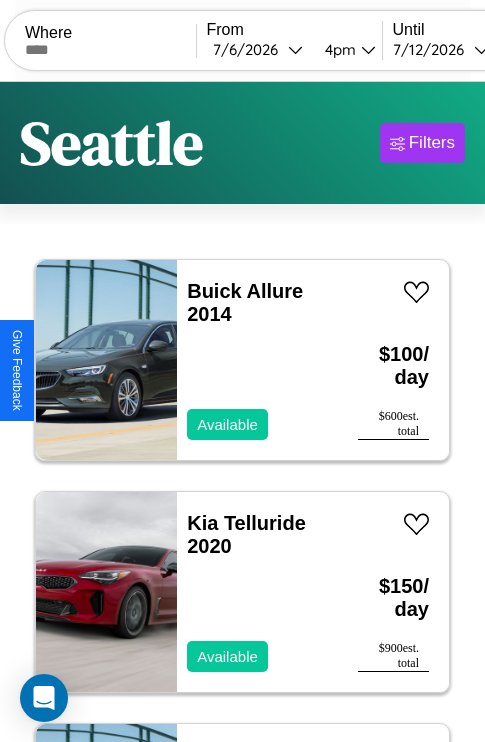 scroll, scrollTop: 79, scrollLeft: 0, axis: vertical 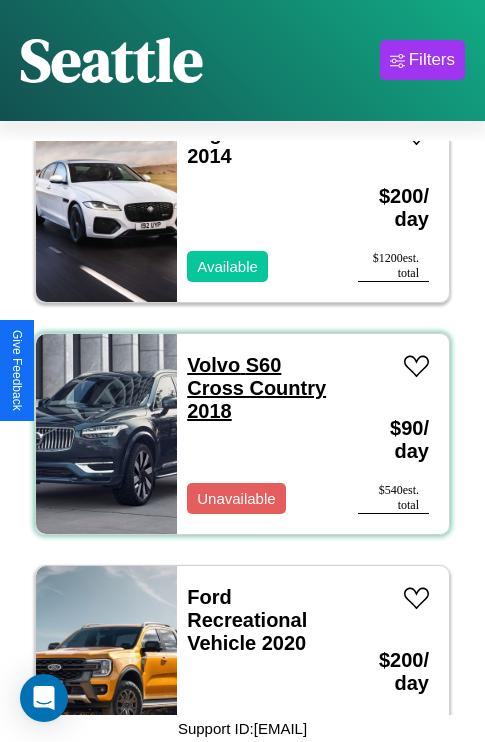 click on "Volvo   S60 Cross Country   2018" at bounding box center [256, 388] 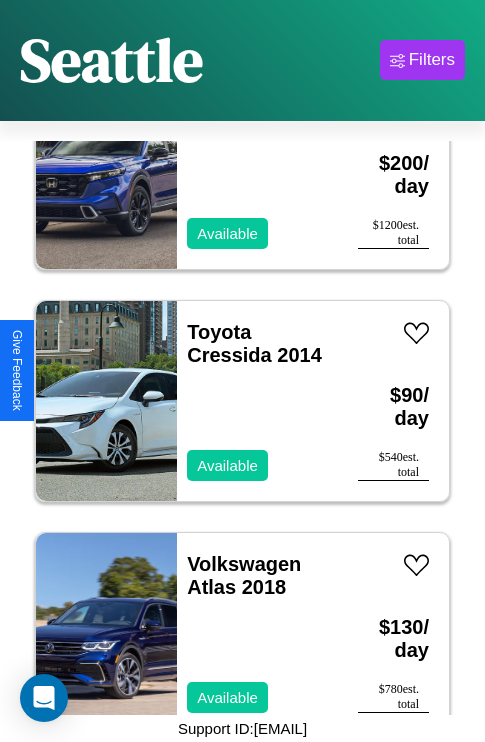 scroll, scrollTop: 7267, scrollLeft: 0, axis: vertical 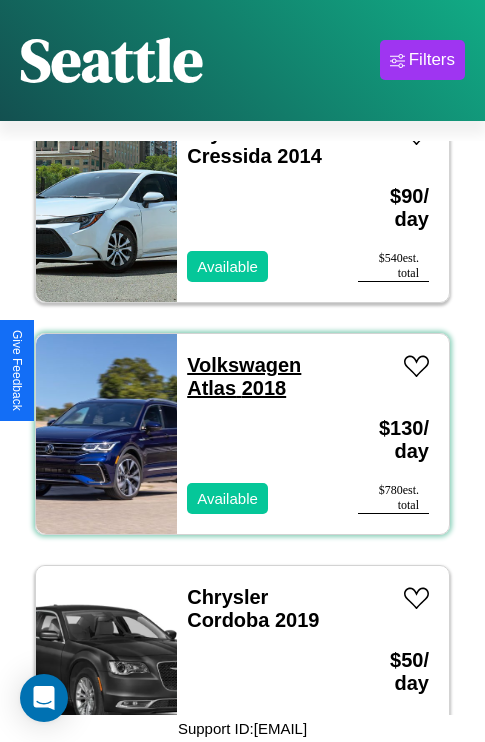 click on "Volkswagen   Atlas   2018" at bounding box center [244, 376] 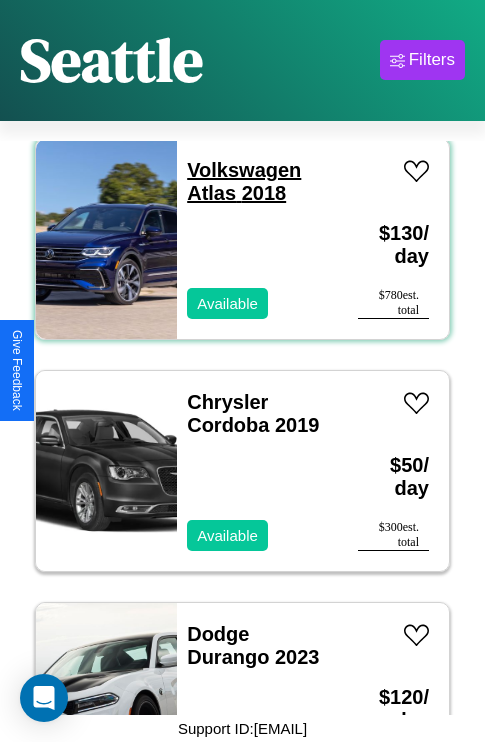 scroll, scrollTop: 7499, scrollLeft: 0, axis: vertical 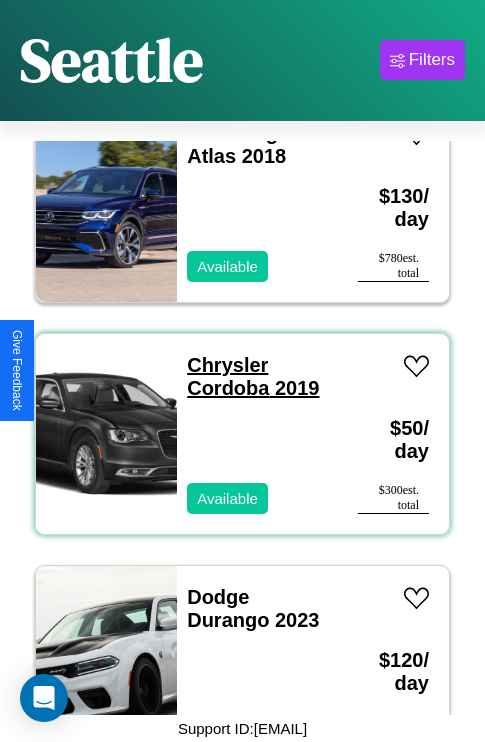 click on "Chrysler   Cordoba   2019" at bounding box center (253, 376) 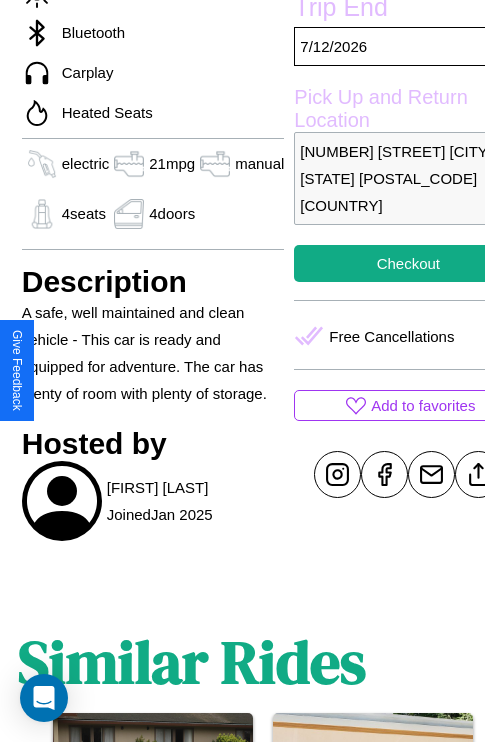 scroll, scrollTop: 734, scrollLeft: 60, axis: both 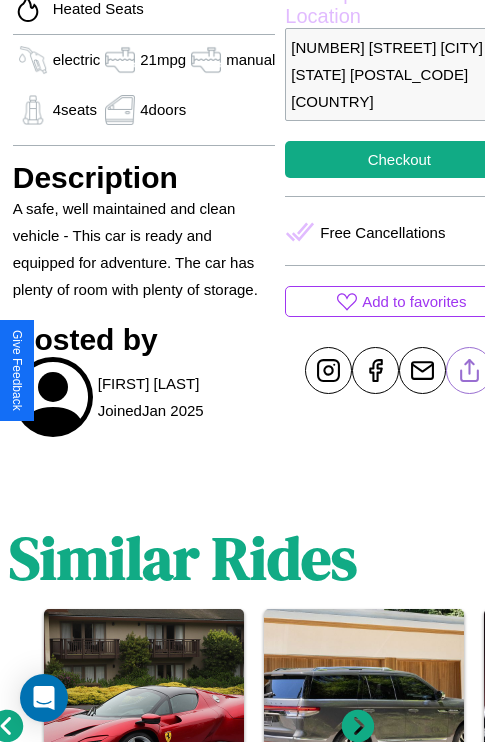 click 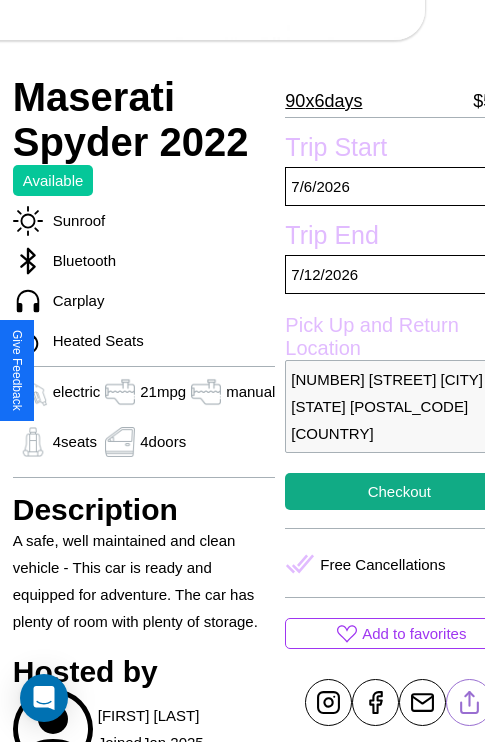 scroll, scrollTop: 132, scrollLeft: 60, axis: both 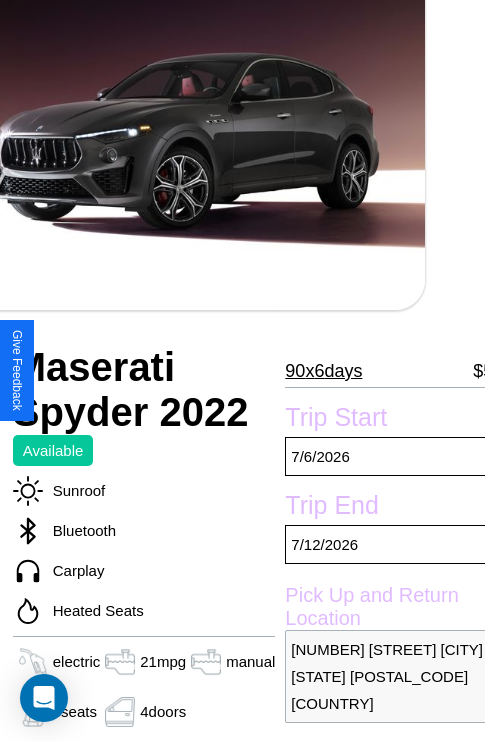 click on "90  x  6  days" at bounding box center (323, 371) 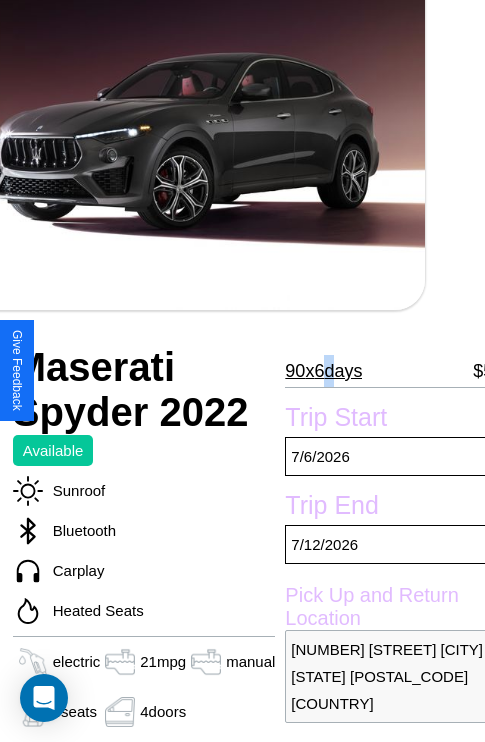 click on "90  x  6  days" at bounding box center (323, 371) 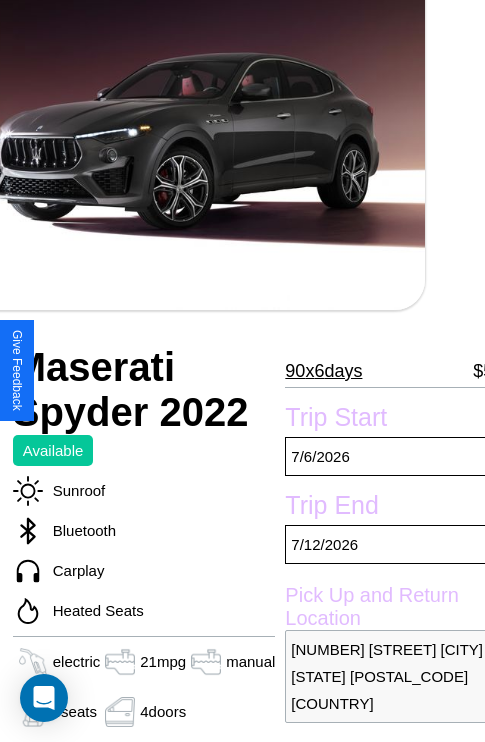 click on "90  x  6  days" at bounding box center [323, 371] 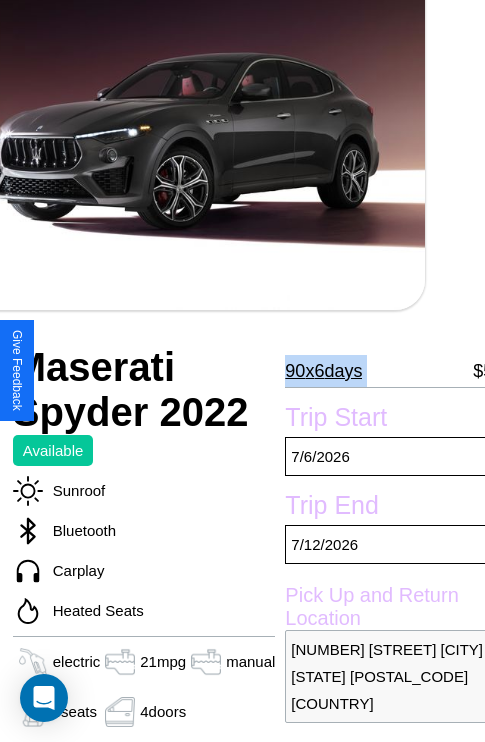 click on "90  x  6  days" at bounding box center [323, 371] 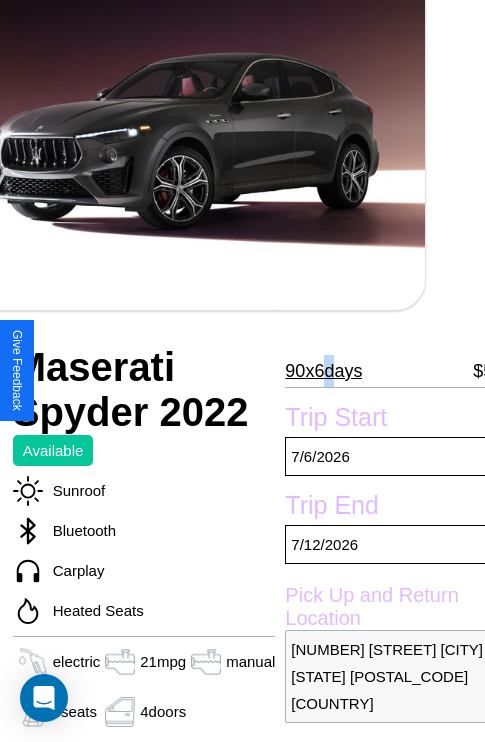 click on "90  x  6  days" at bounding box center (323, 371) 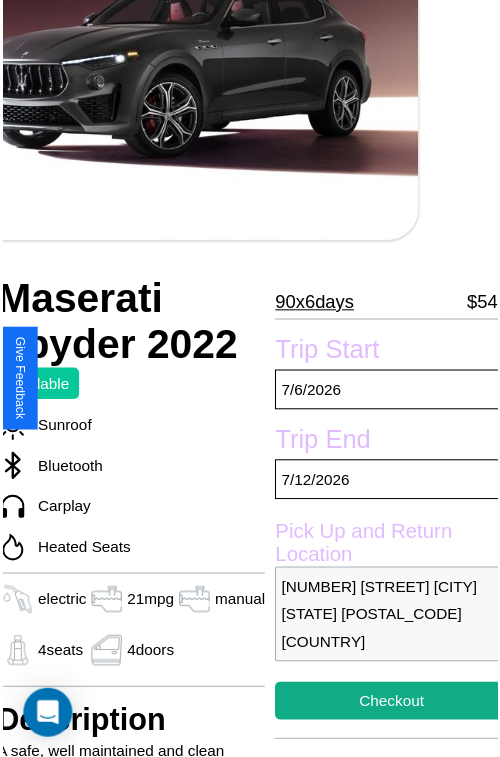 scroll, scrollTop: 218, scrollLeft: 80, axis: both 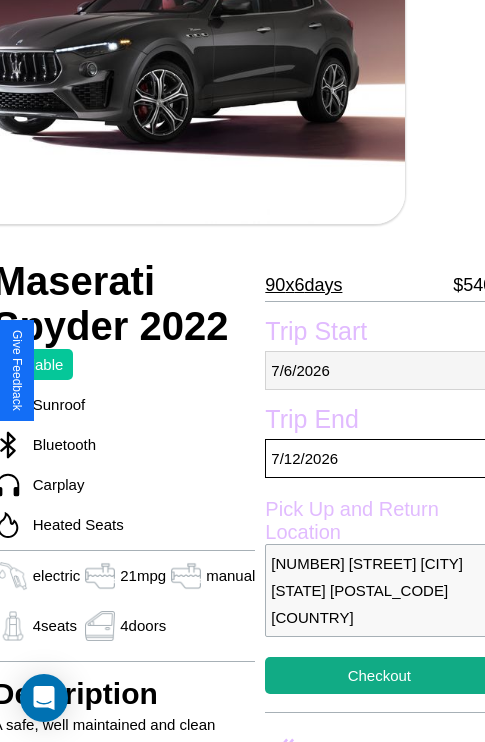click on "[DATE]" at bounding box center (379, 370) 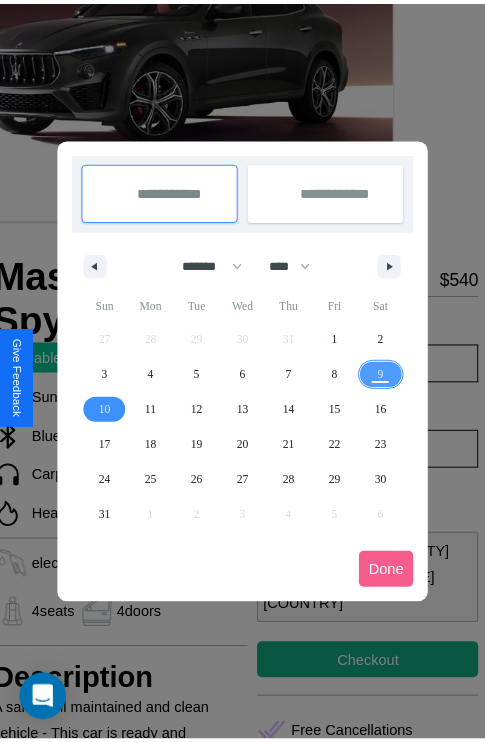 scroll, scrollTop: 0, scrollLeft: 80, axis: horizontal 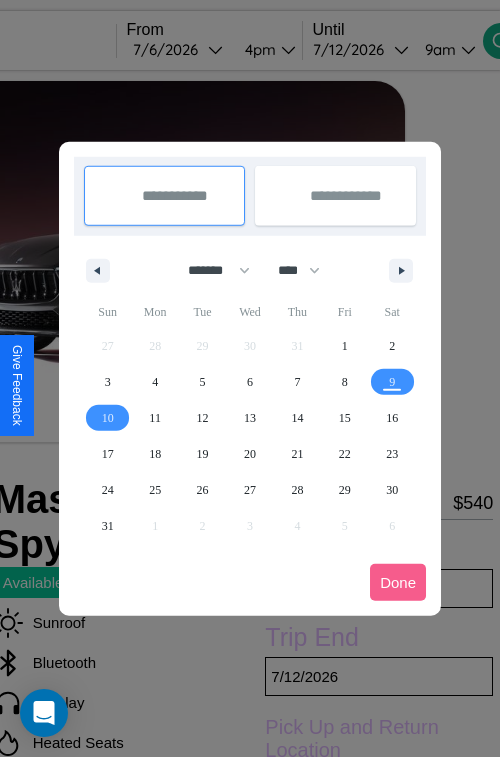 click at bounding box center (250, 378) 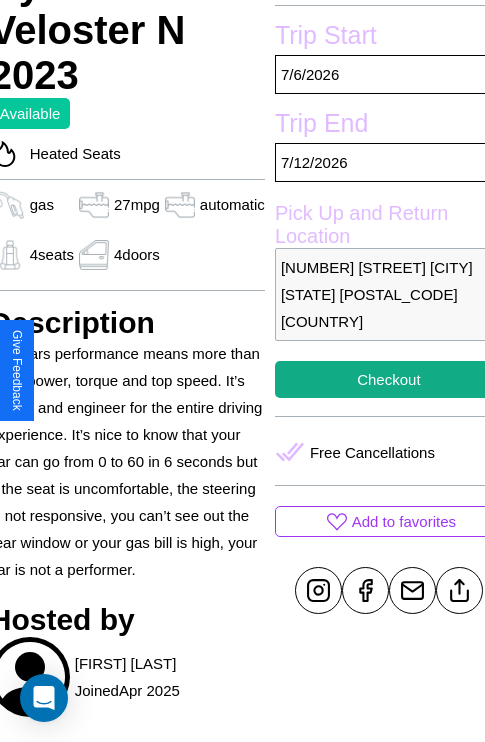 scroll, scrollTop: 488, scrollLeft: 84, axis: both 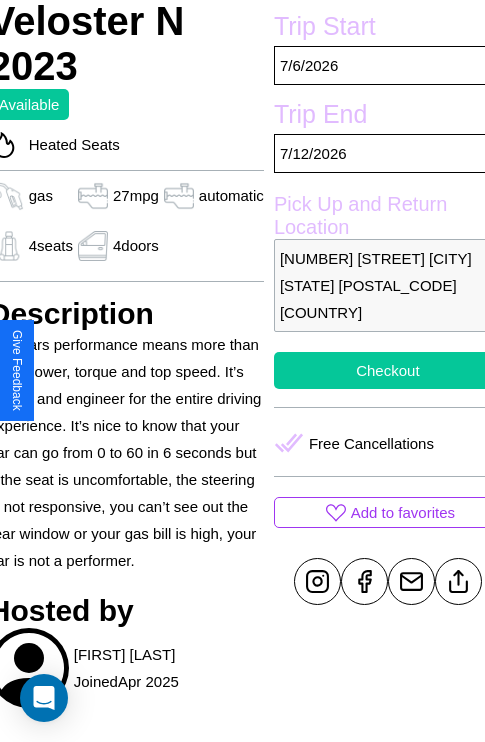 click on "Checkout" at bounding box center (388, 370) 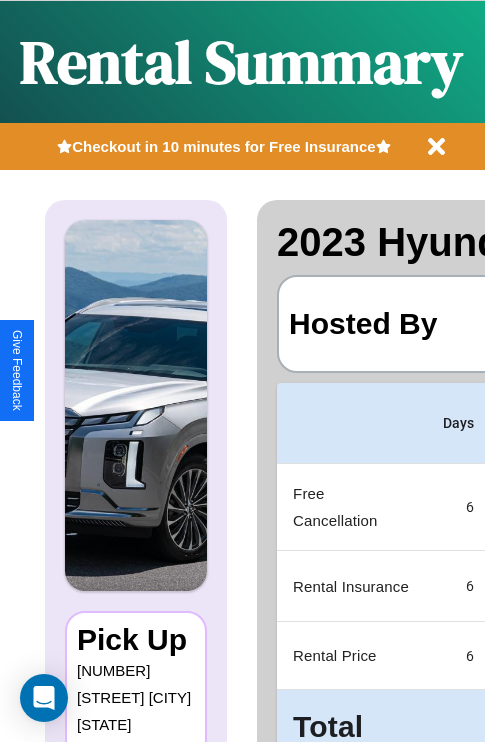 scroll, scrollTop: 0, scrollLeft: 387, axis: horizontal 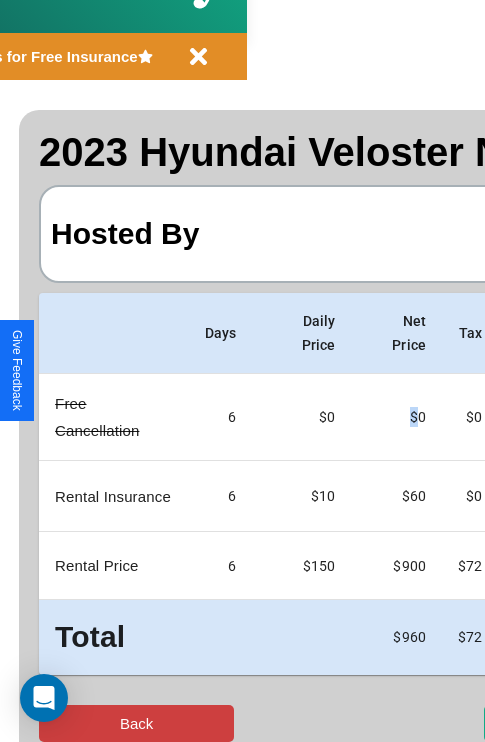 click on "Back" at bounding box center (136, 723) 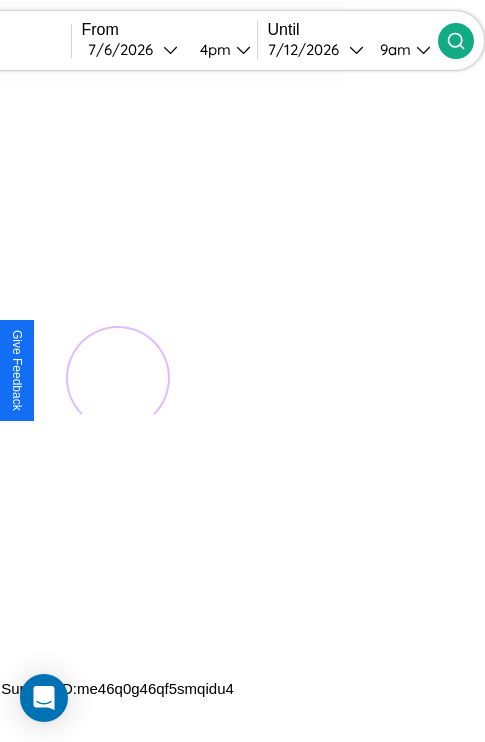 scroll, scrollTop: 0, scrollLeft: 0, axis: both 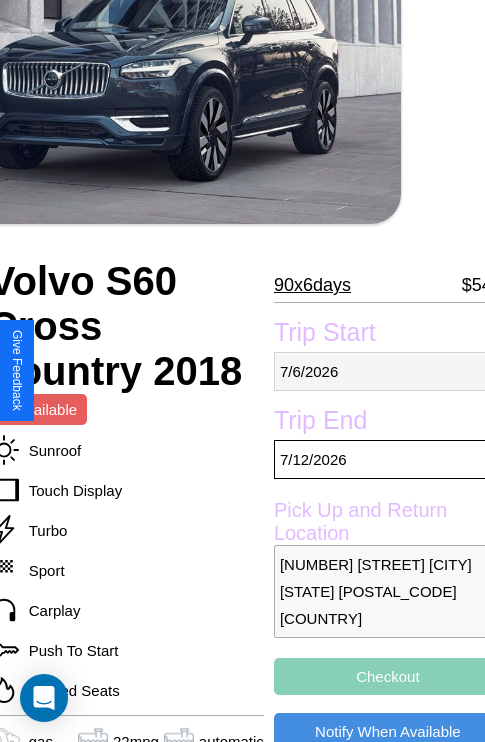 click on "7 / 6 / 2026" at bounding box center [388, 371] 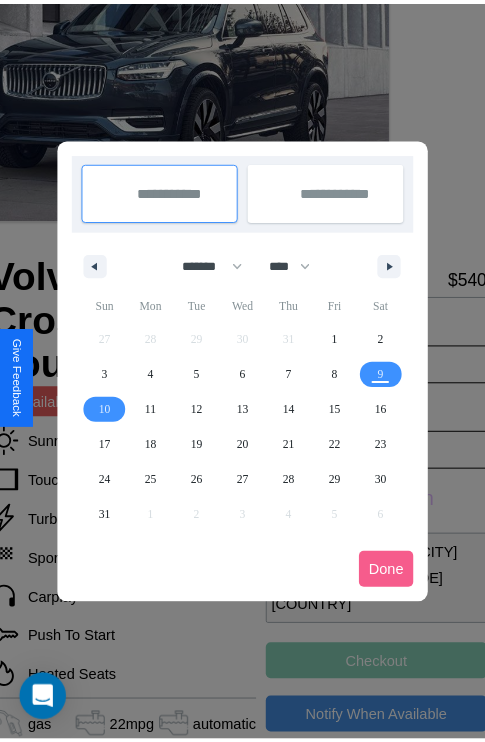 scroll, scrollTop: 0, scrollLeft: 84, axis: horizontal 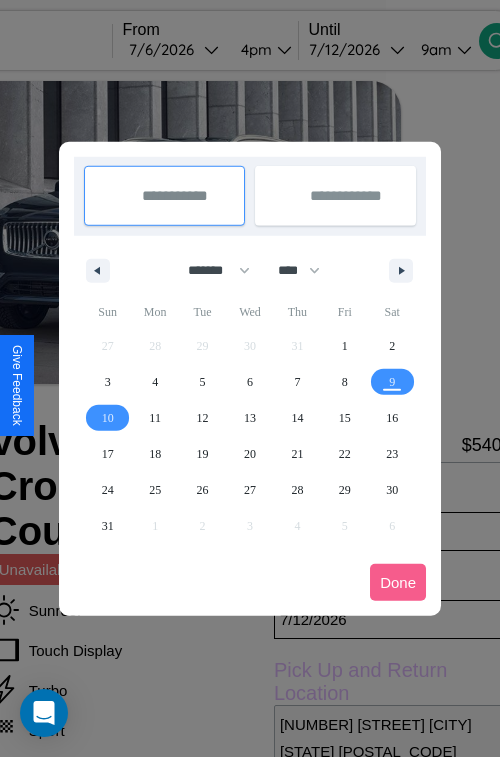click at bounding box center (250, 378) 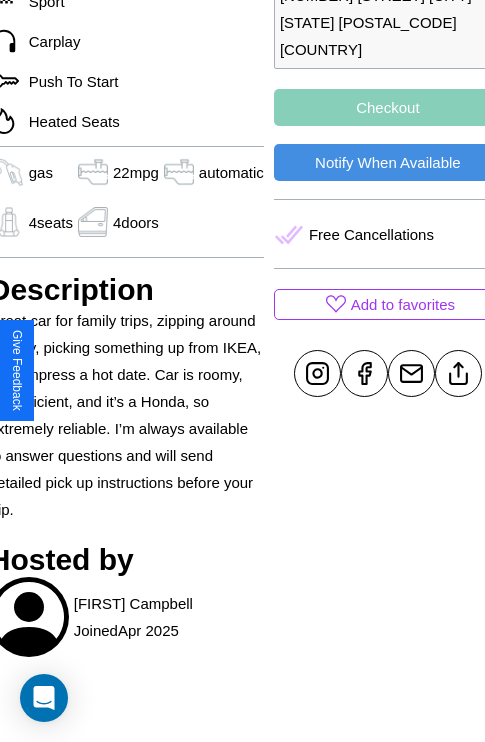 scroll, scrollTop: 731, scrollLeft: 84, axis: both 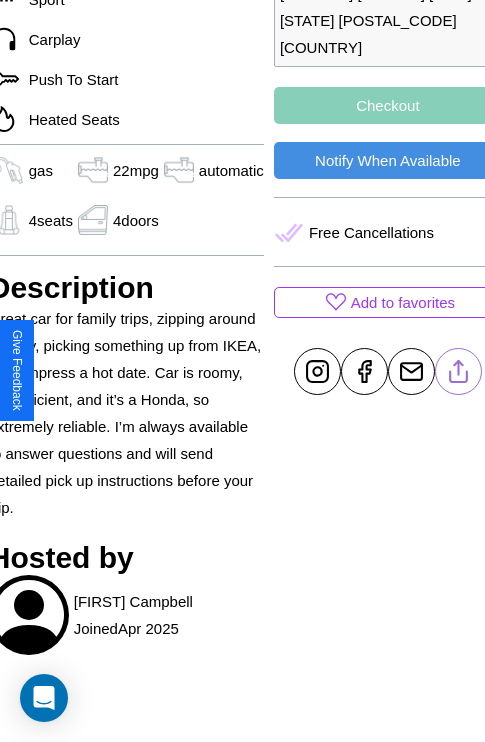 click 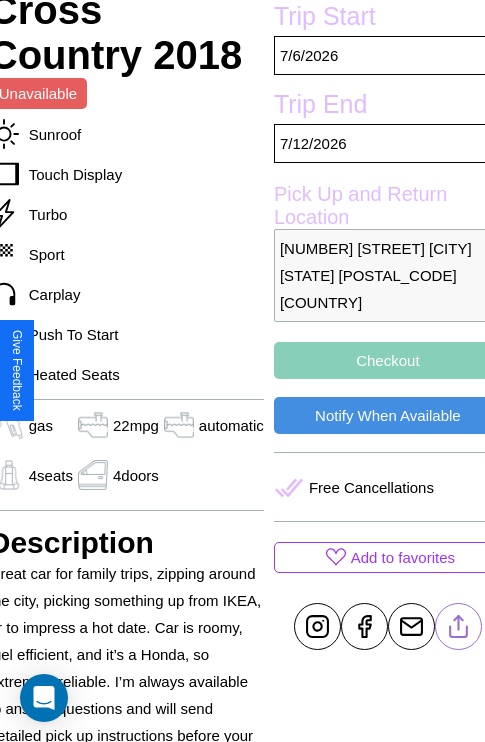 scroll, scrollTop: 465, scrollLeft: 84, axis: both 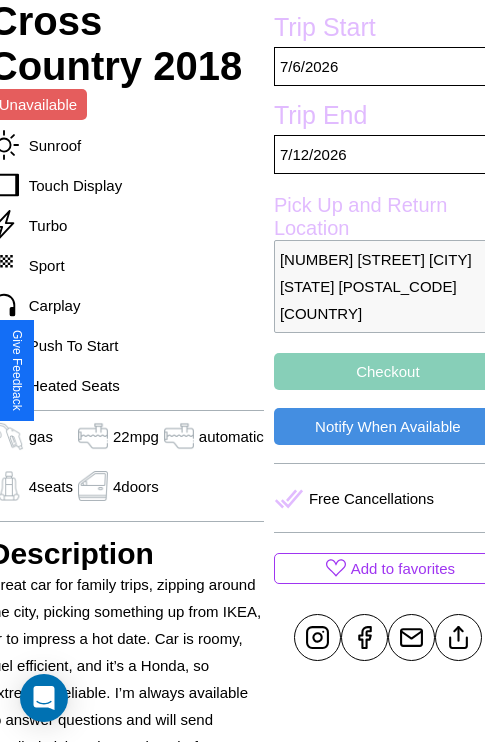 click on "Checkout" at bounding box center (388, 371) 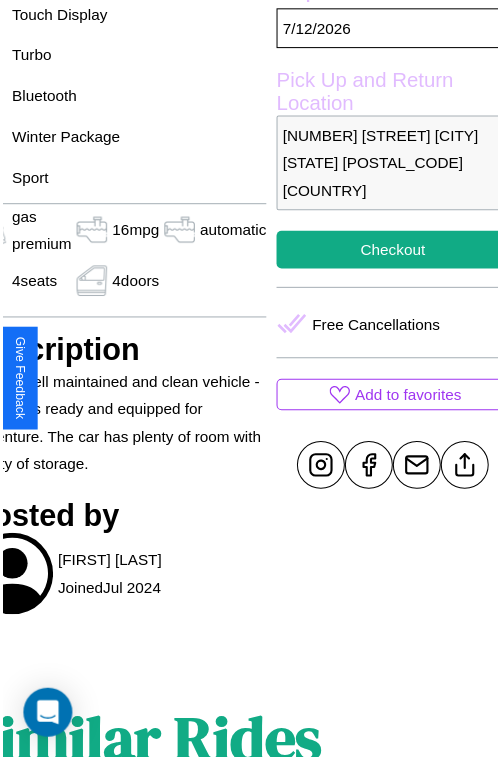 scroll, scrollTop: 667, scrollLeft: 107, axis: both 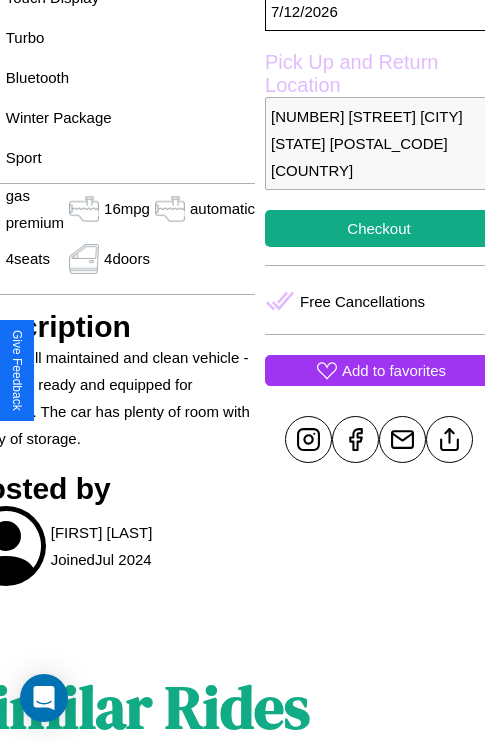 click on "Add to favorites" at bounding box center [394, 370] 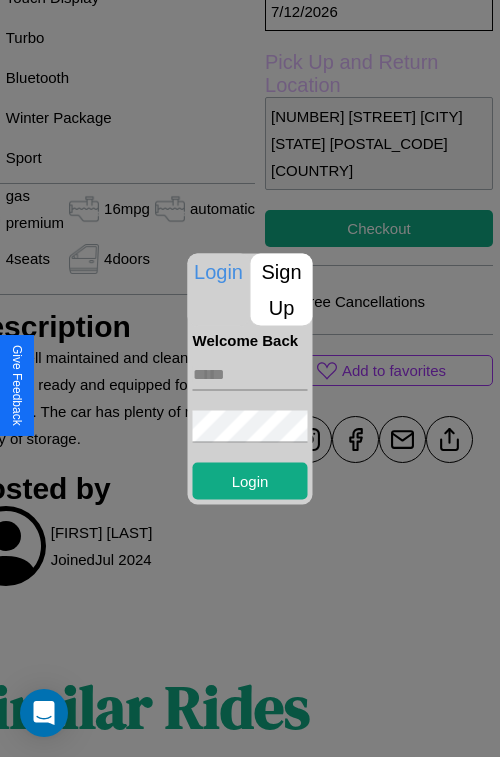 click at bounding box center (250, 374) 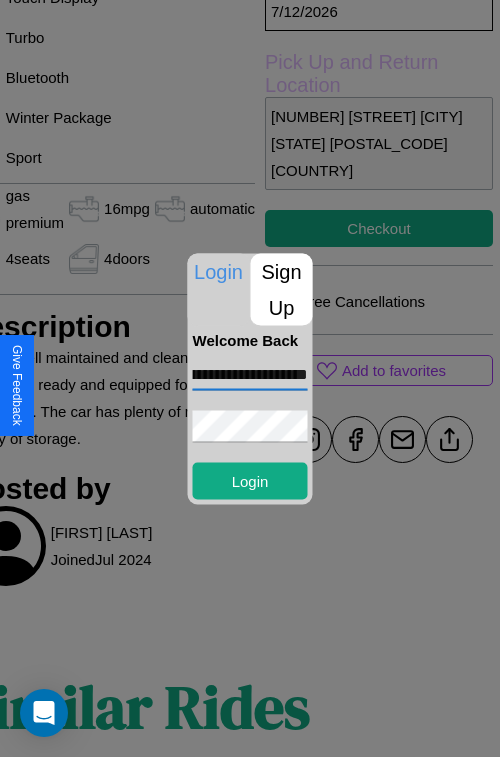 scroll, scrollTop: 0, scrollLeft: 77, axis: horizontal 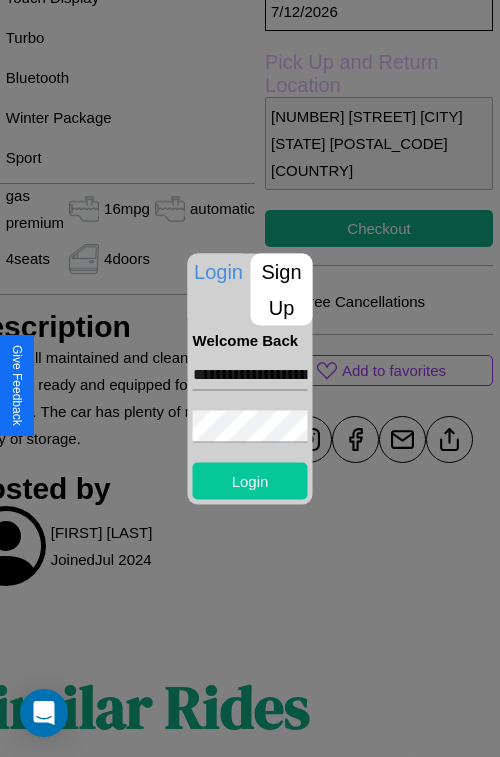 click on "Login" at bounding box center [250, 480] 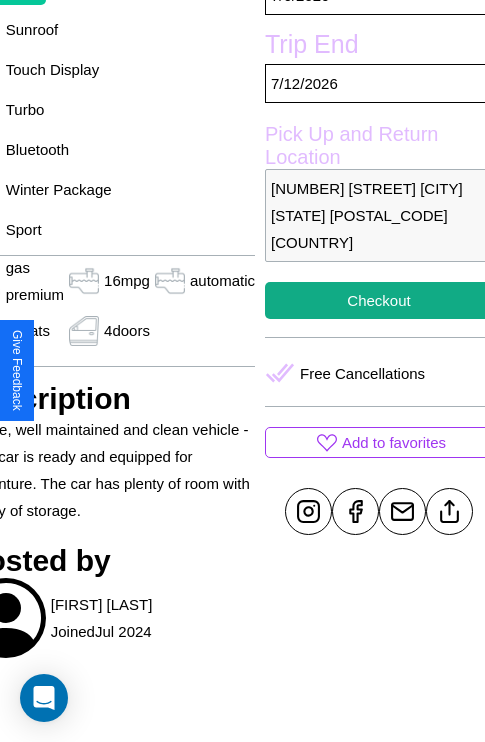 scroll, scrollTop: 525, scrollLeft: 107, axis: both 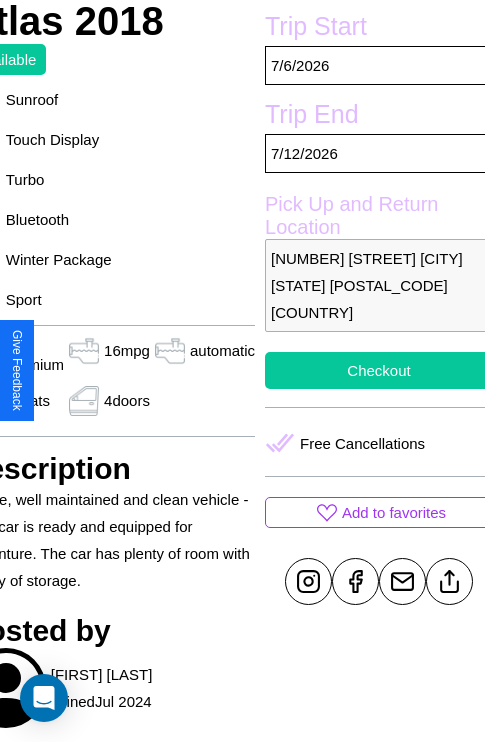 click on "Checkout" at bounding box center [379, 370] 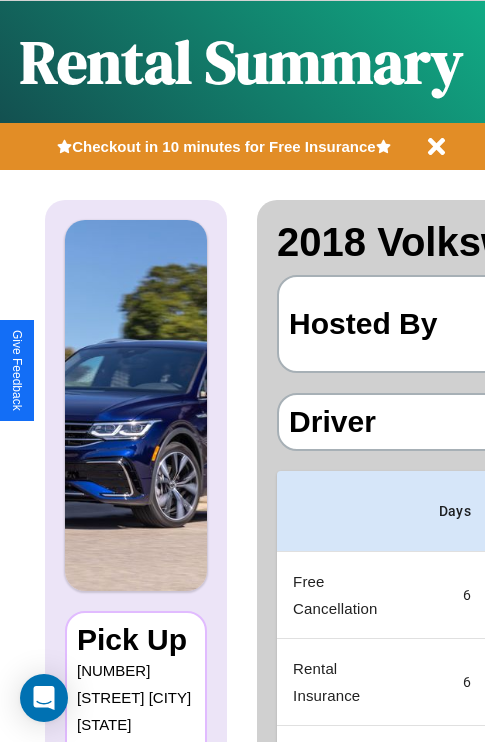 scroll, scrollTop: 0, scrollLeft: 387, axis: horizontal 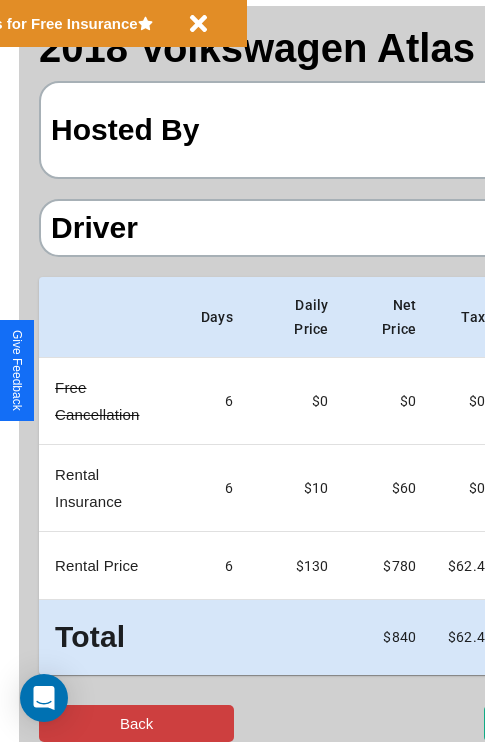 click on "Back" at bounding box center (136, 723) 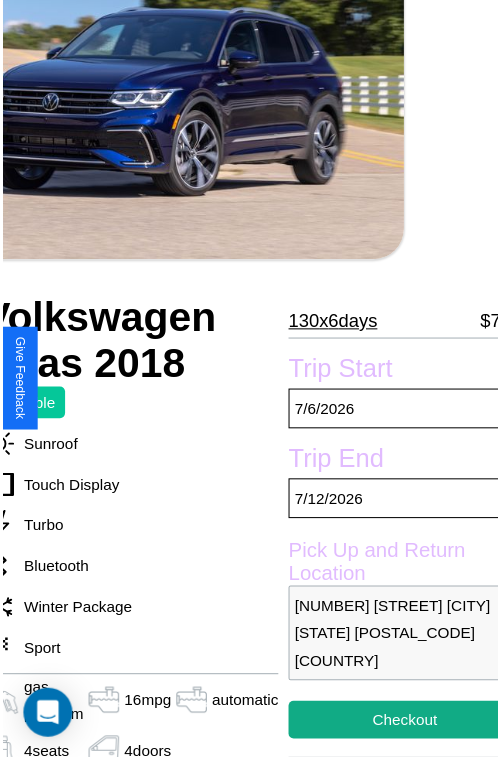 scroll, scrollTop: 220, scrollLeft: 107, axis: both 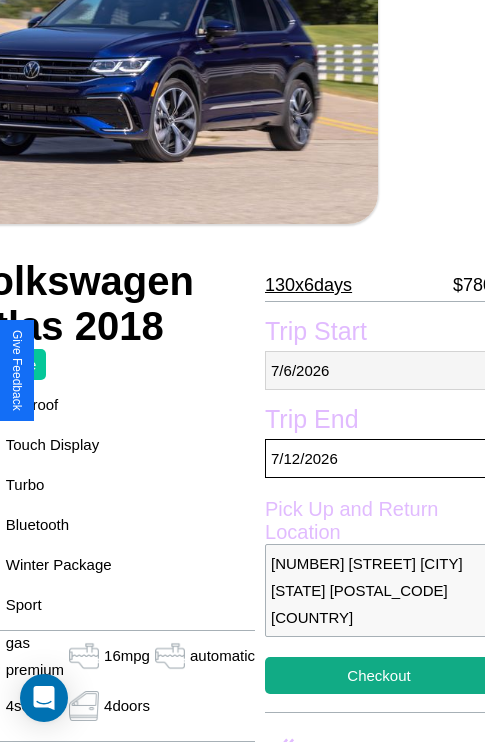 click on "7 / 6 / 2026" at bounding box center (379, 370) 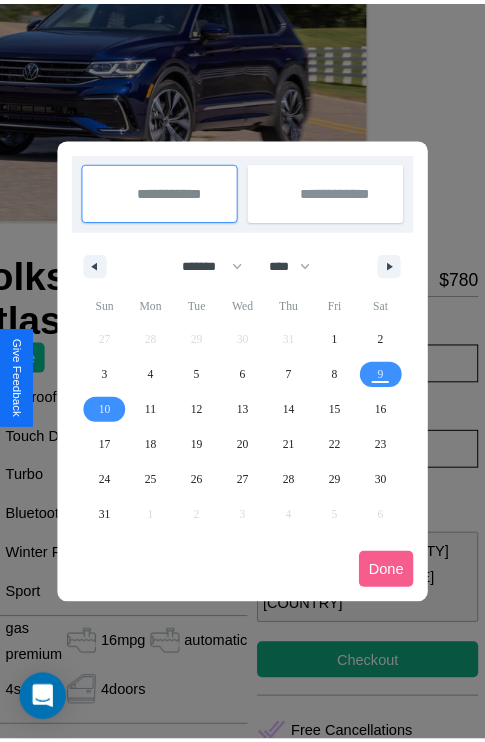 scroll, scrollTop: 0, scrollLeft: 107, axis: horizontal 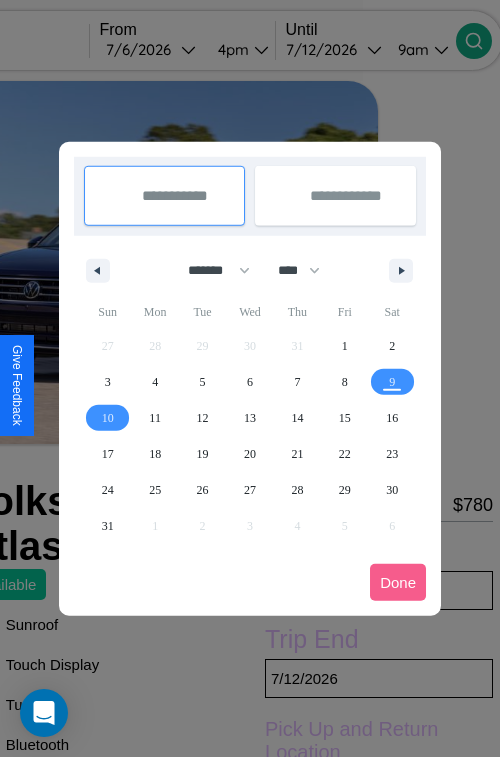 click at bounding box center [250, 378] 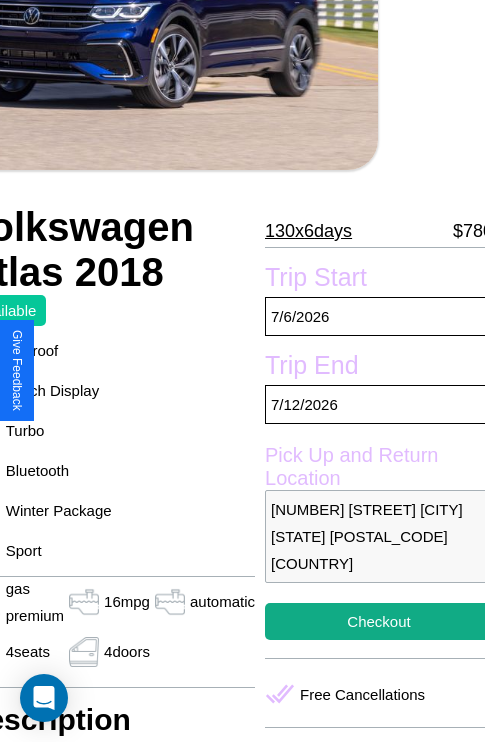 scroll, scrollTop: 440, scrollLeft: 107, axis: both 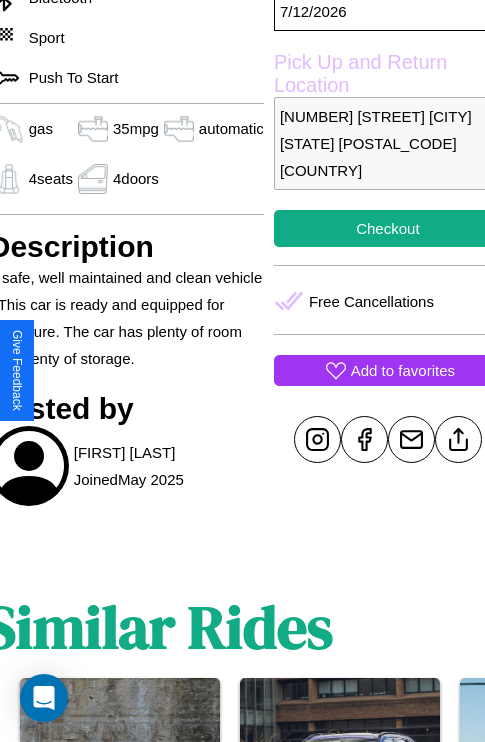 click on "Add to favorites" at bounding box center [403, 370] 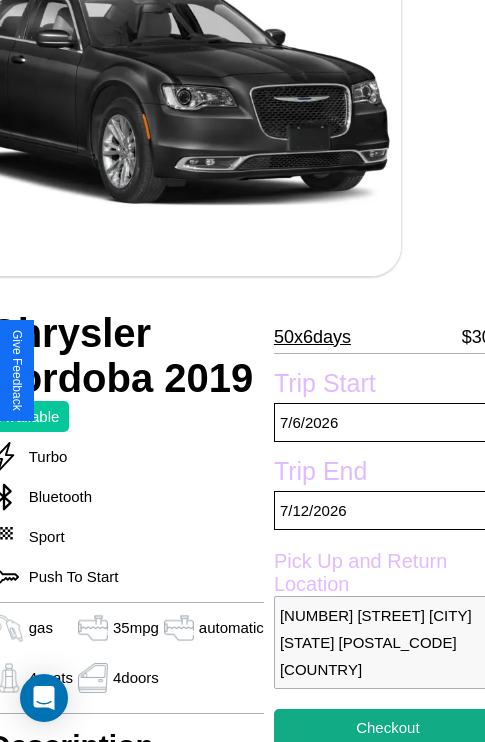 scroll, scrollTop: 135, scrollLeft: 84, axis: both 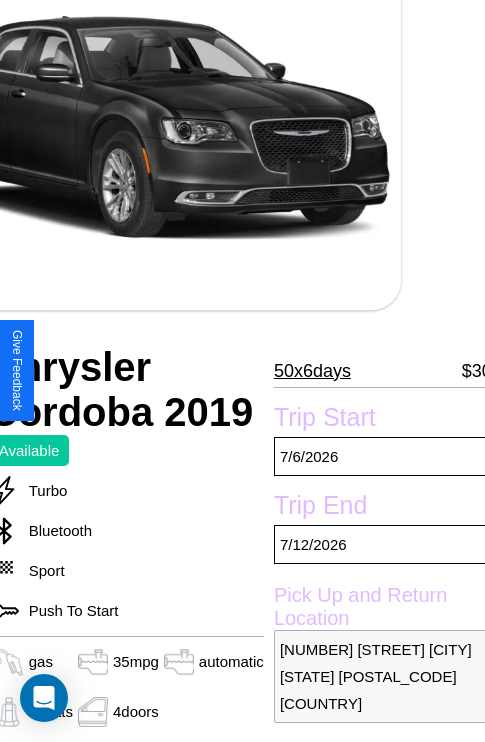 click on "50  x  6  days" at bounding box center [312, 371] 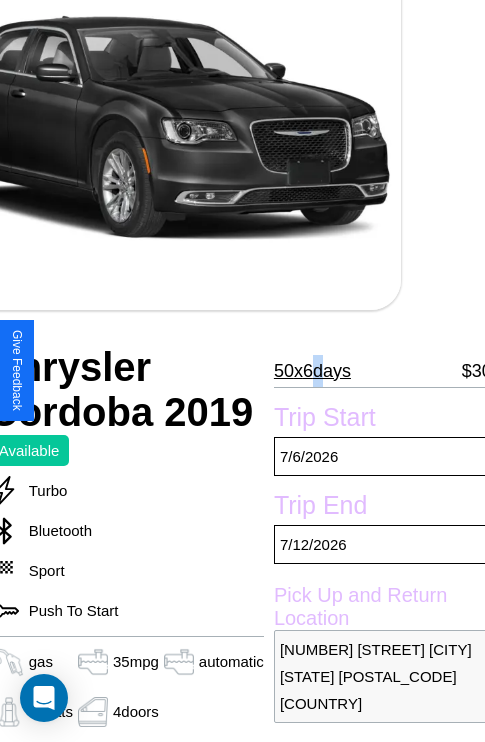 click on "50  x  6  days" at bounding box center (312, 371) 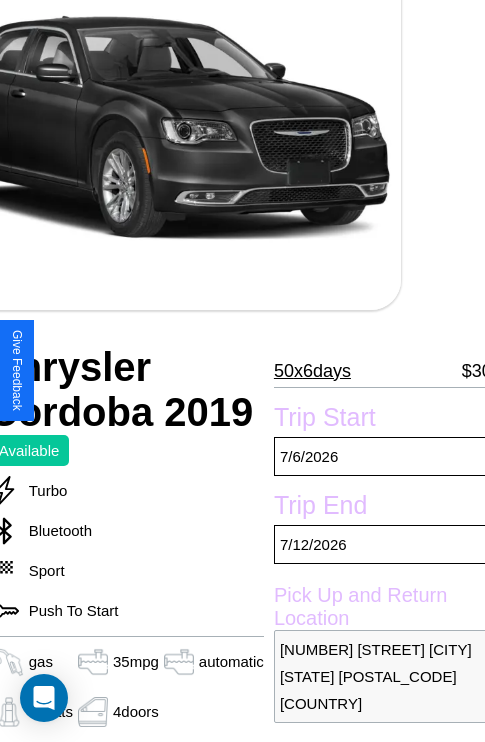 click on "50  x  6  days" at bounding box center (312, 371) 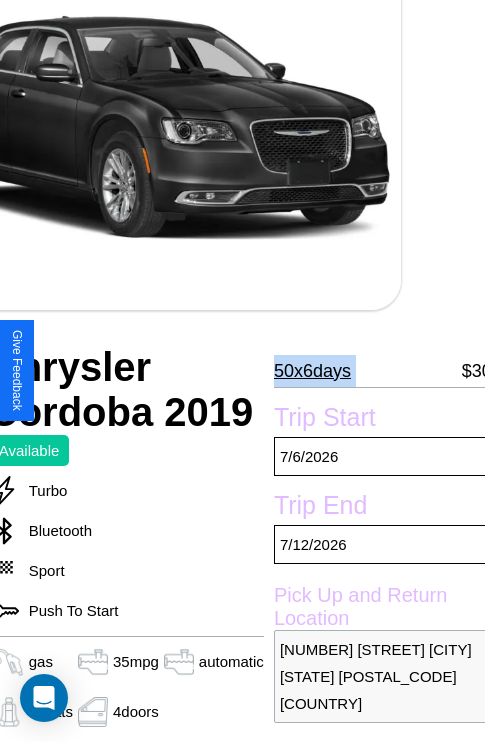 click on "50  x  6  days" at bounding box center (312, 371) 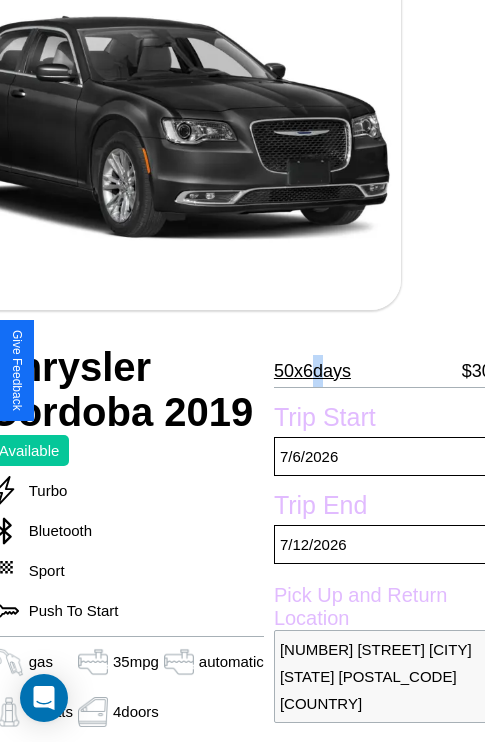 click on "50  x  6  days" at bounding box center (312, 371) 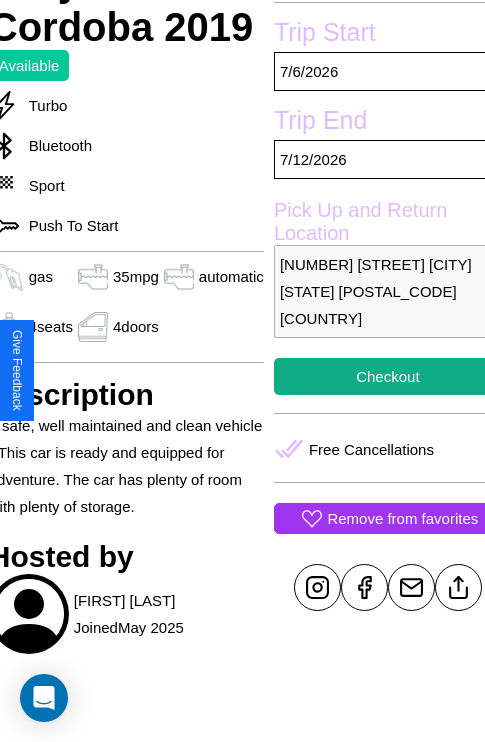 scroll, scrollTop: 526, scrollLeft: 84, axis: both 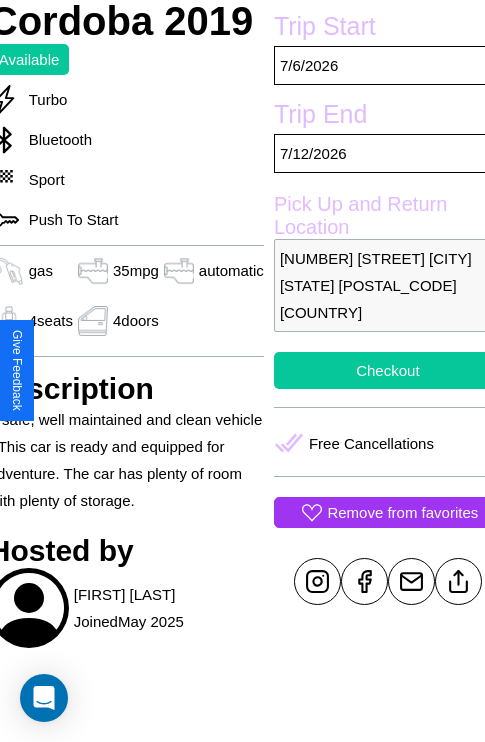 click on "Checkout" at bounding box center [388, 370] 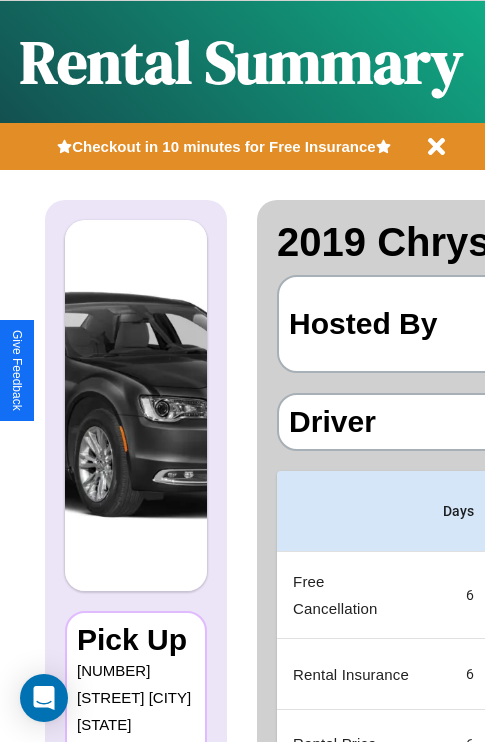 scroll, scrollTop: 0, scrollLeft: 387, axis: horizontal 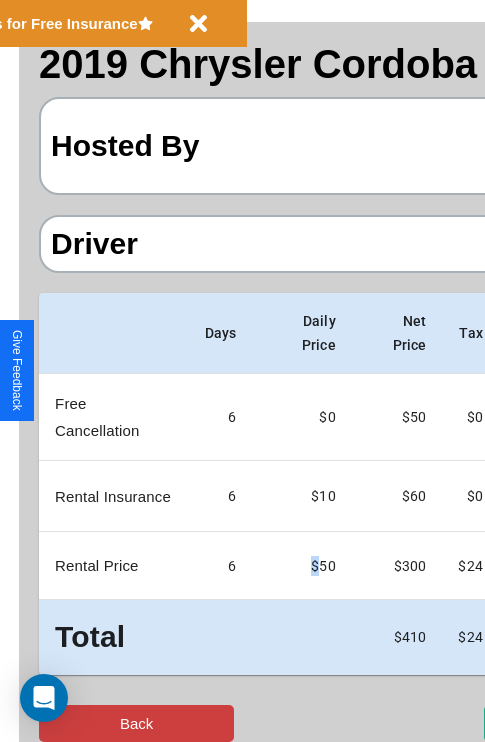 click on "Back" at bounding box center (136, 723) 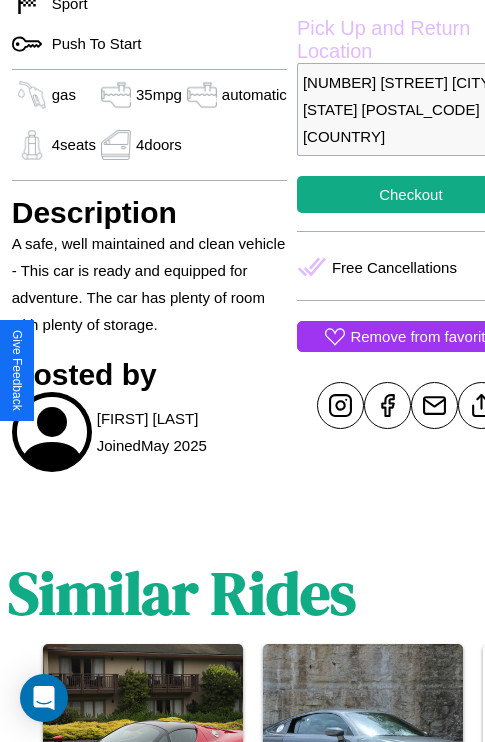 scroll, scrollTop: 737, scrollLeft: 64, axis: both 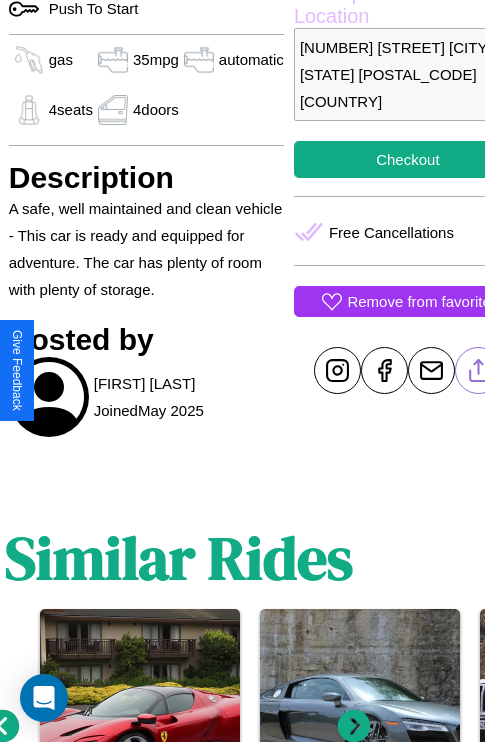 click 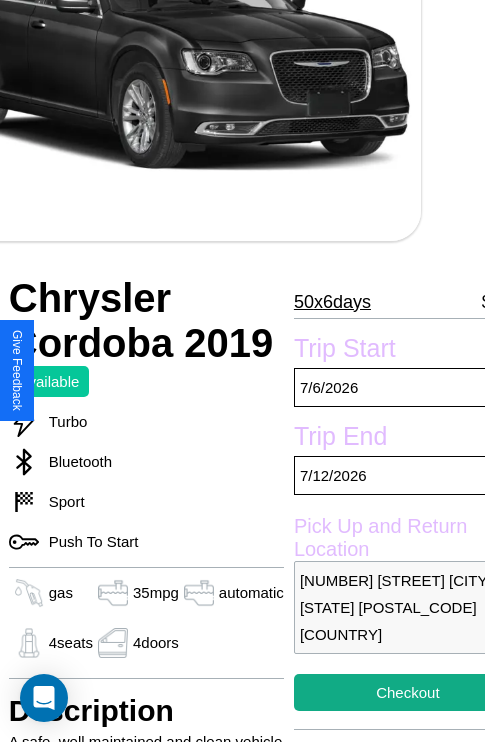 scroll, scrollTop: 176, scrollLeft: 64, axis: both 